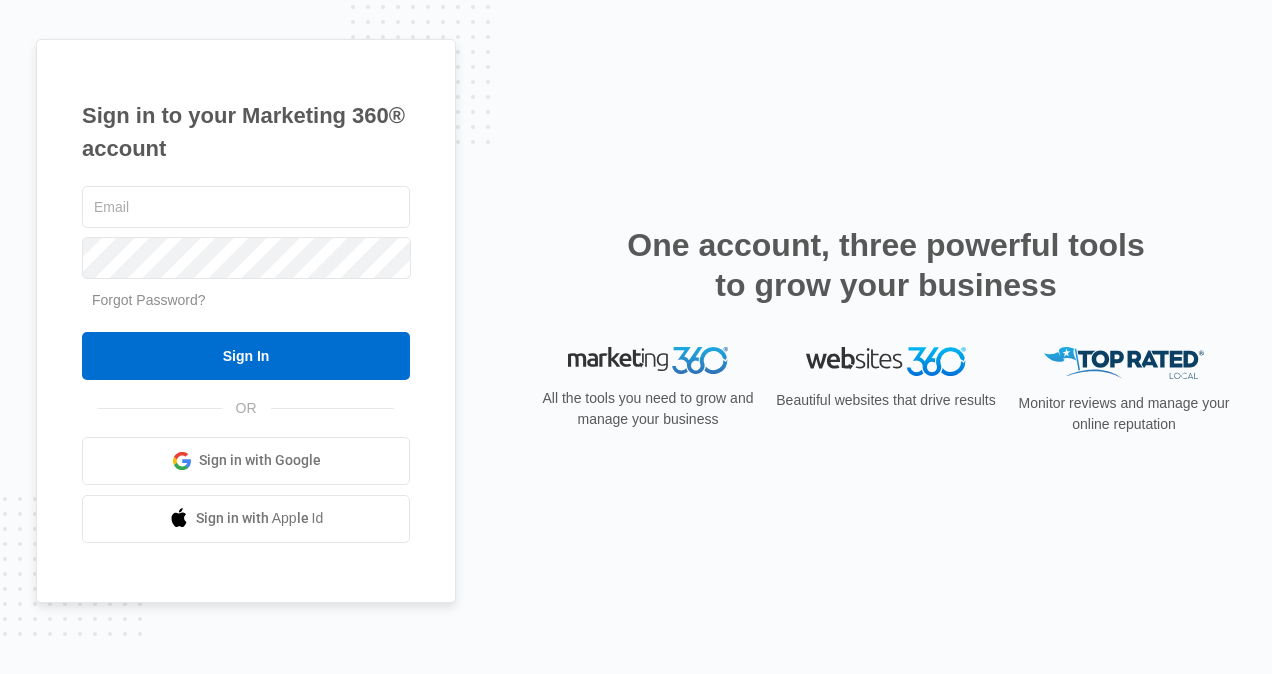 scroll, scrollTop: 0, scrollLeft: 0, axis: both 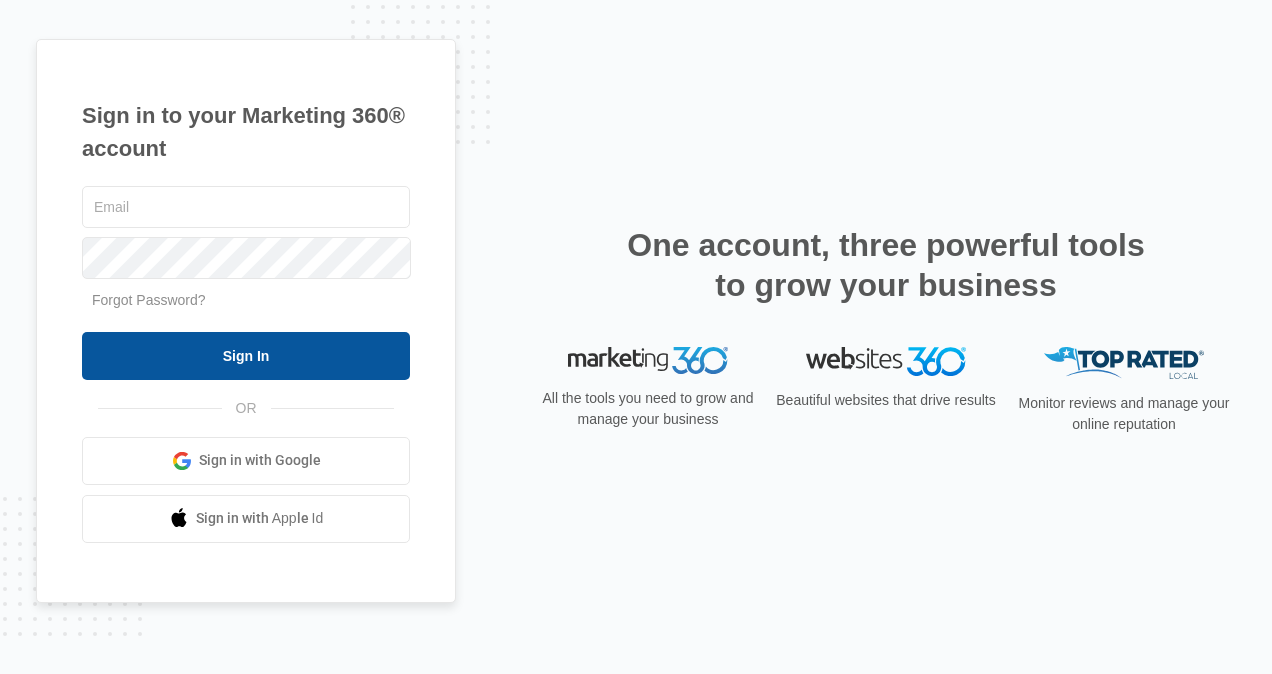 type on "[USERNAME]@example.com" 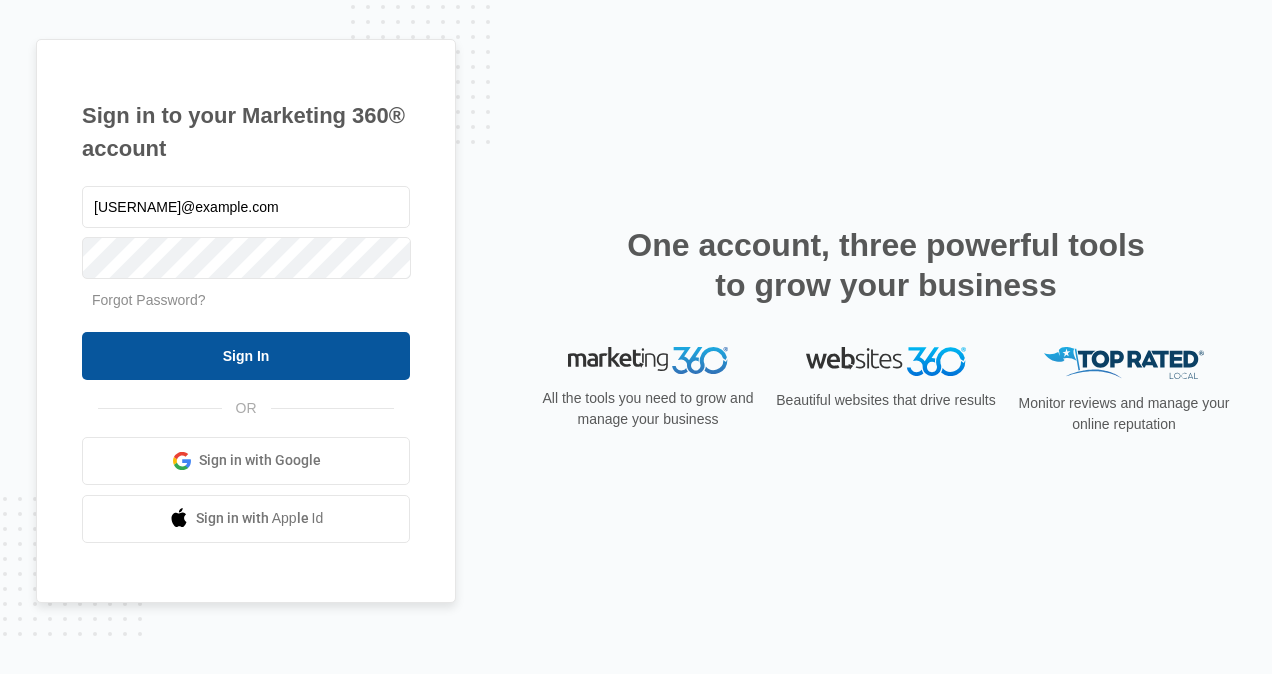 click on "Sign In" at bounding box center [246, 356] 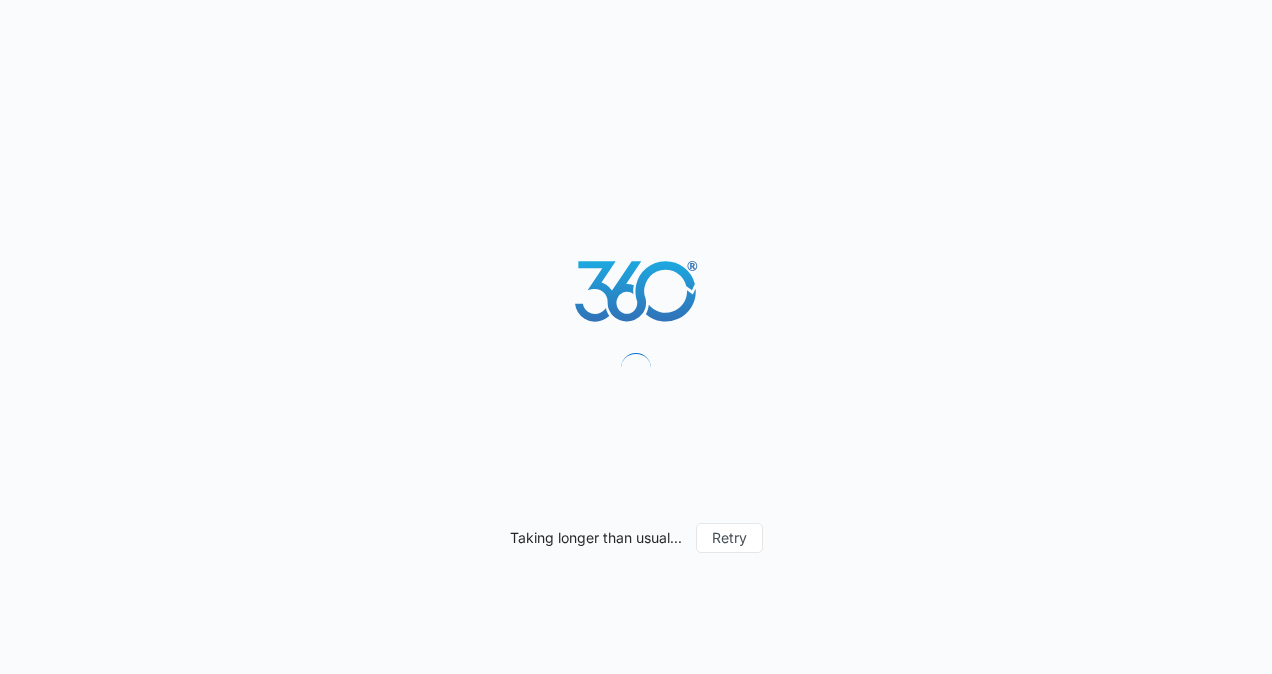 scroll, scrollTop: 0, scrollLeft: 0, axis: both 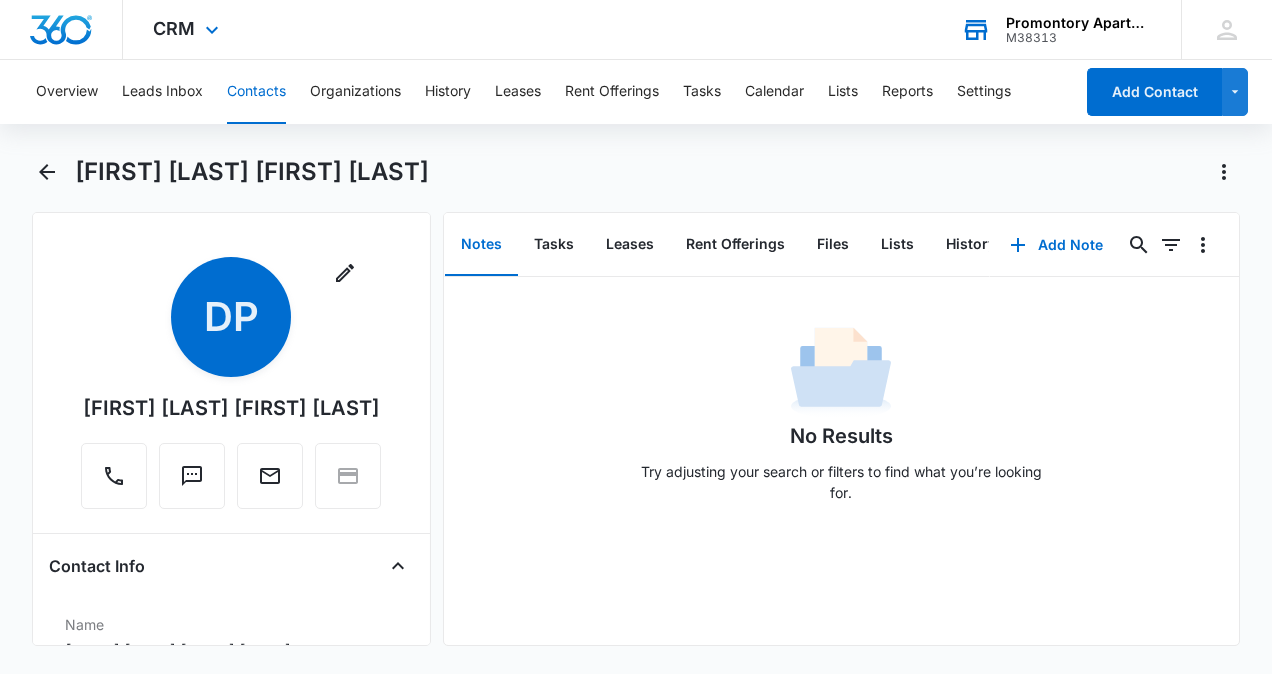 click on "Promontory Apartments" at bounding box center [1079, 23] 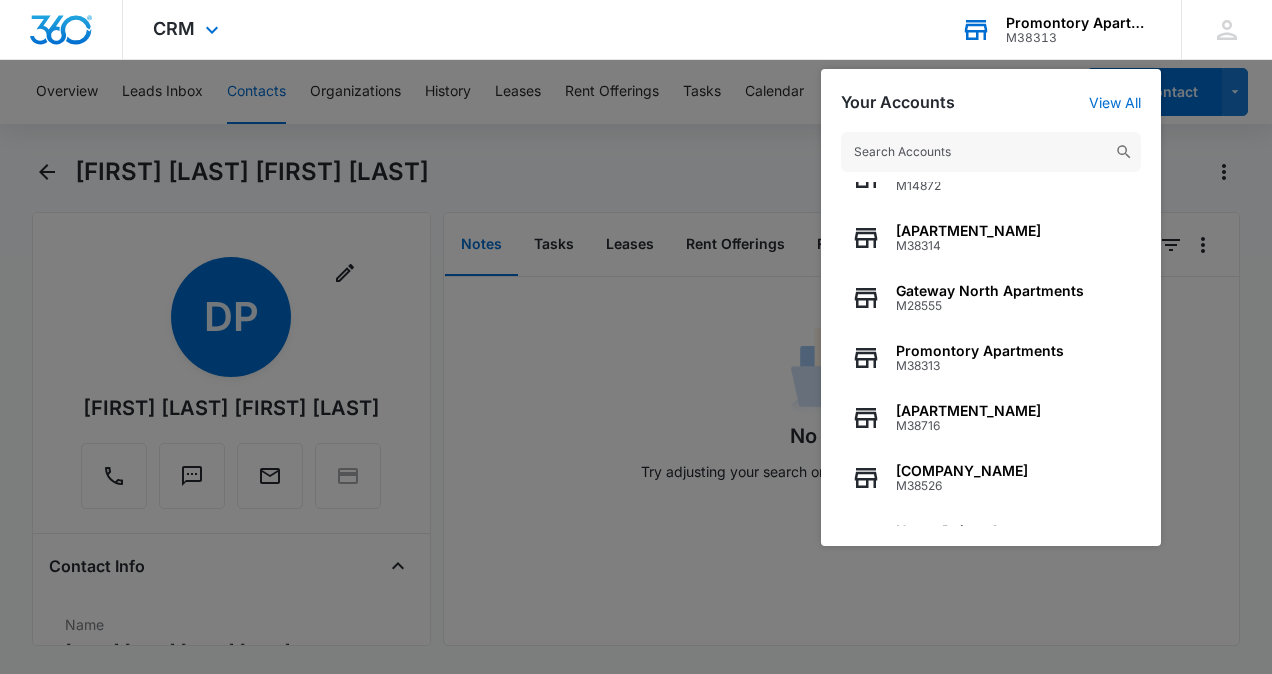 scroll, scrollTop: 256, scrollLeft: 0, axis: vertical 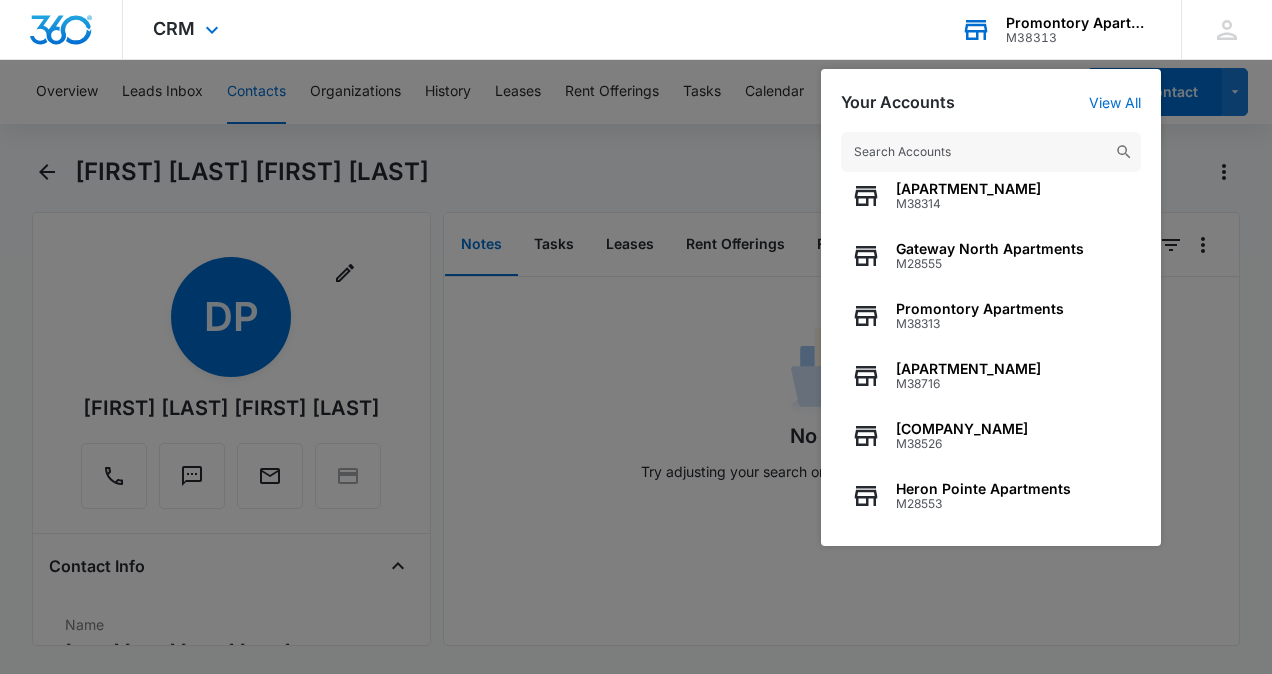 click at bounding box center [991, 152] 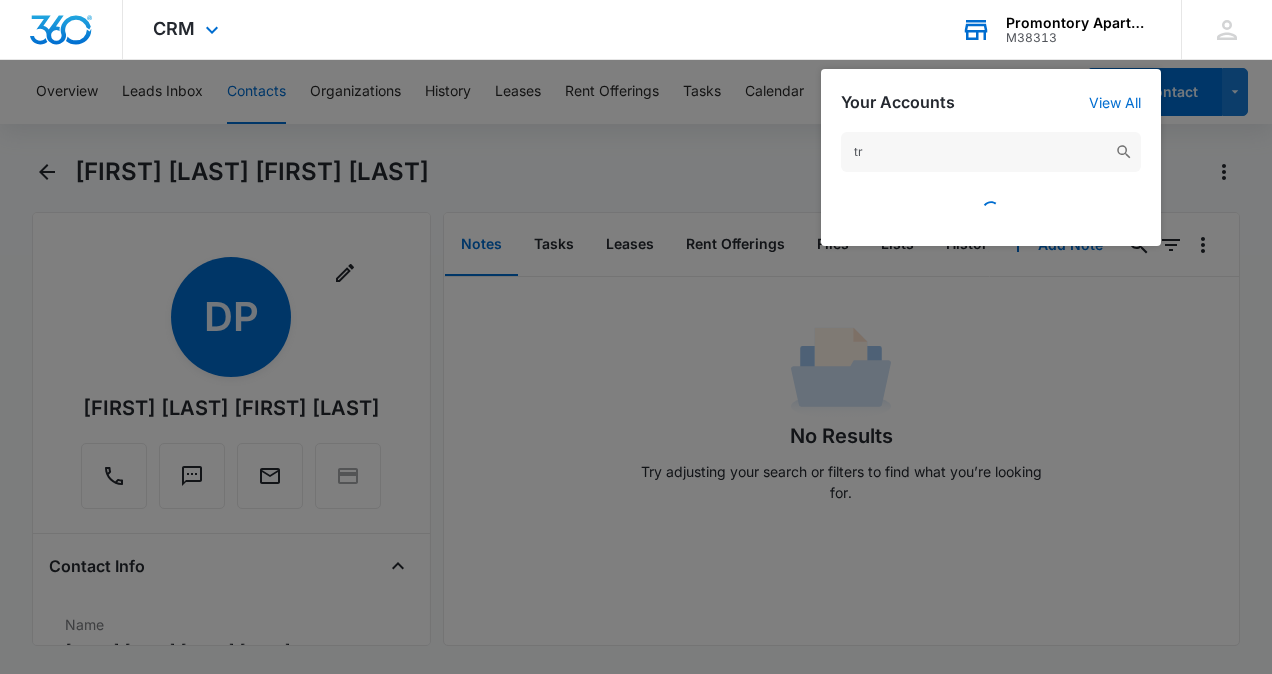 scroll, scrollTop: 0, scrollLeft: 0, axis: both 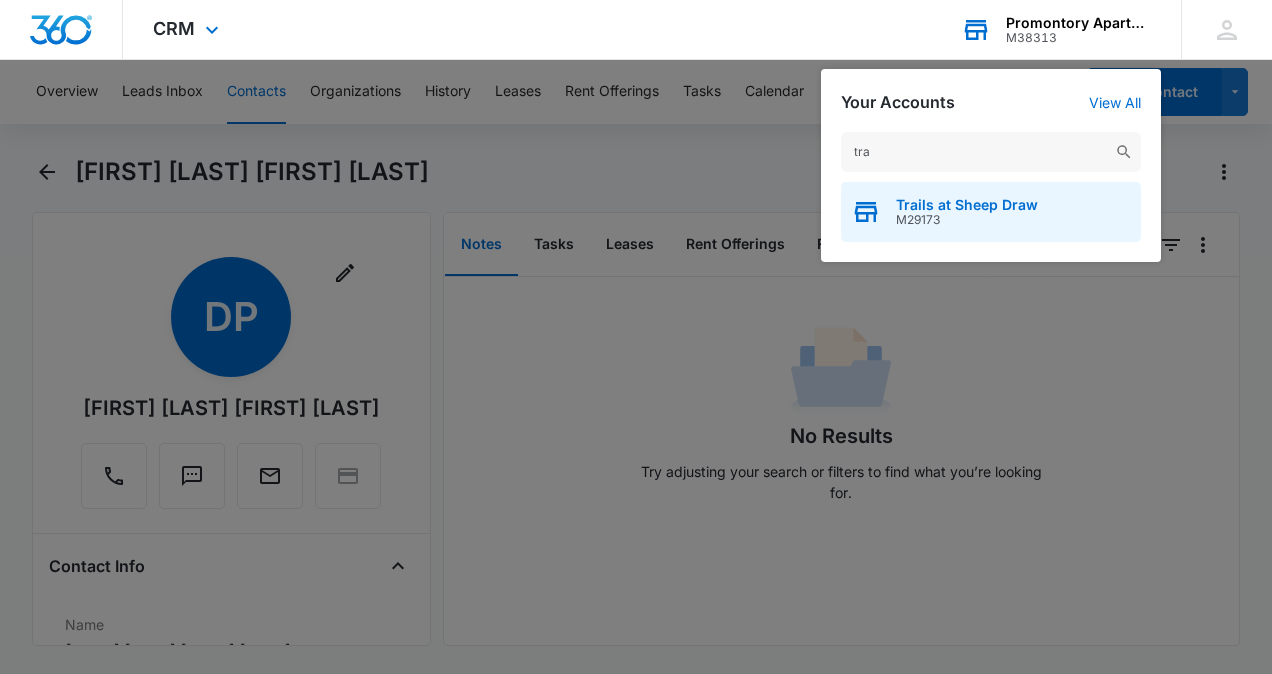 type on "tra" 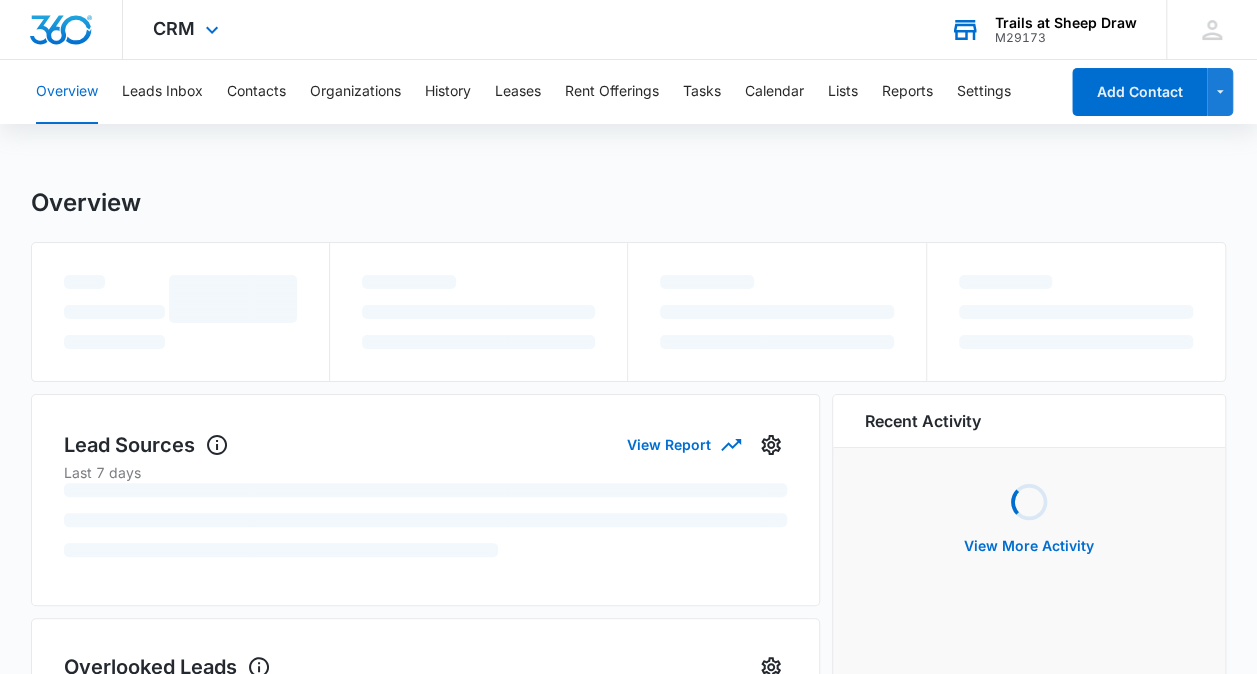 click on "Overview" at bounding box center [628, 203] 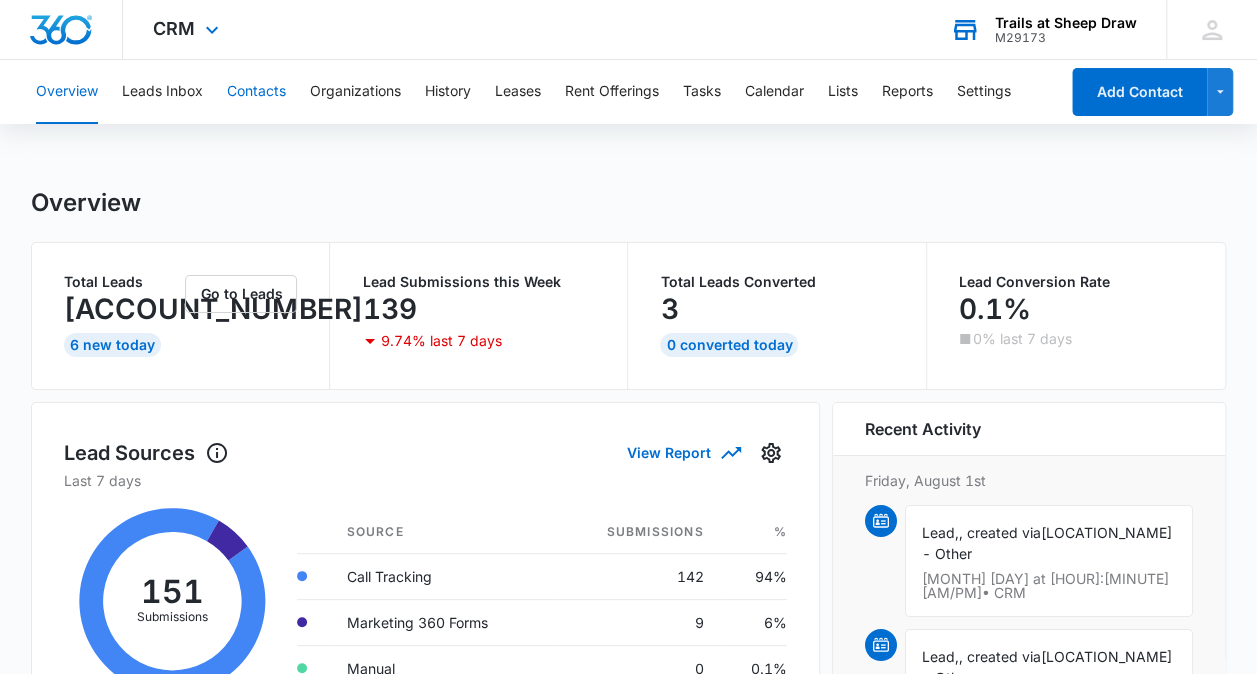 click on "Contacts" at bounding box center (256, 92) 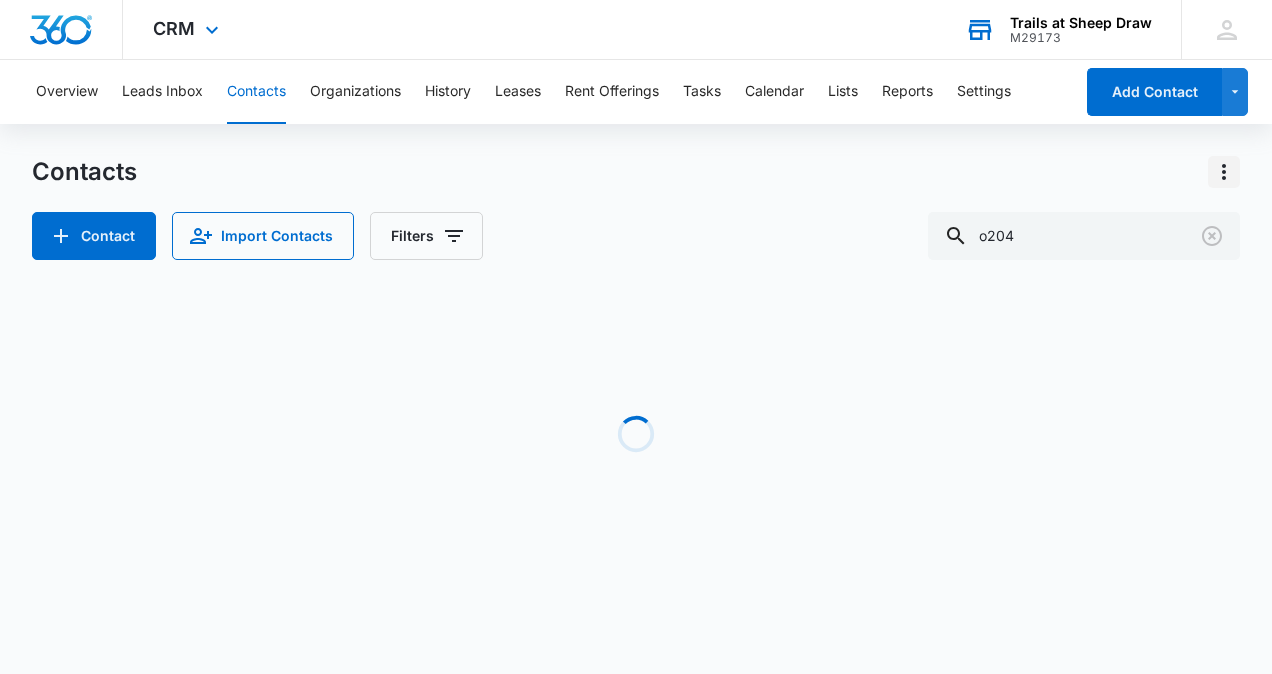 click 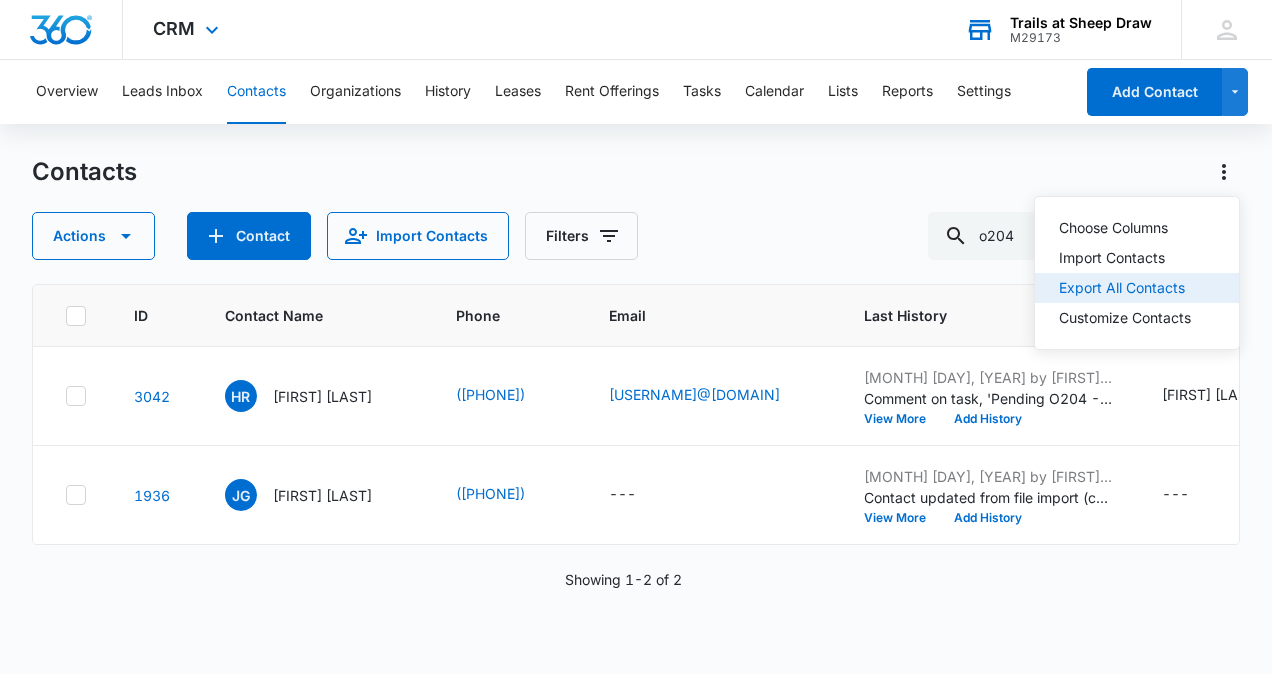 click on "Export All Contacts" at bounding box center (1125, 288) 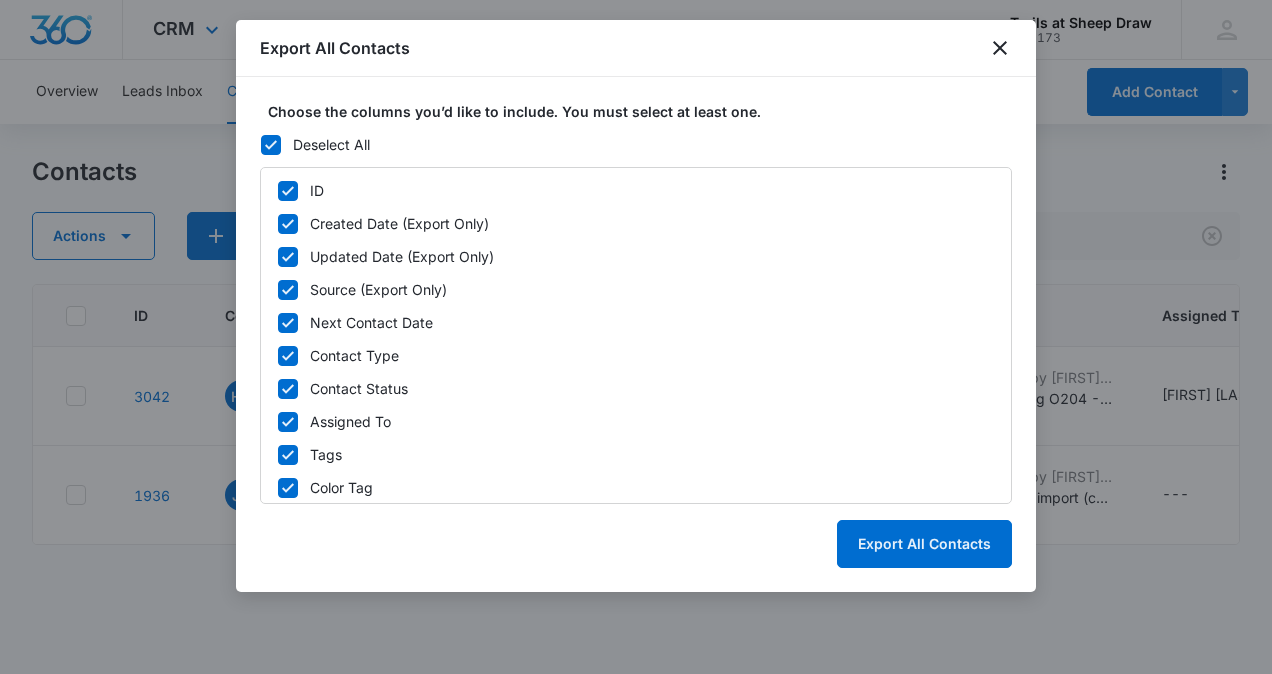 click at bounding box center [636, 337] 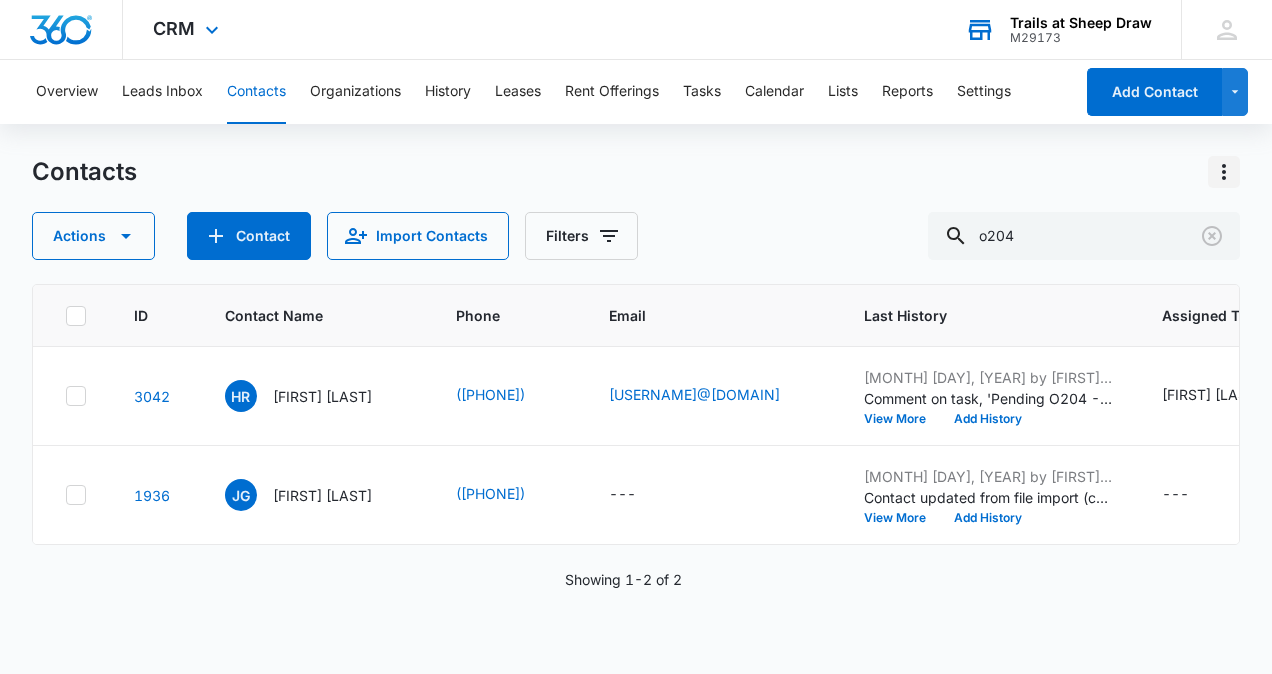 click 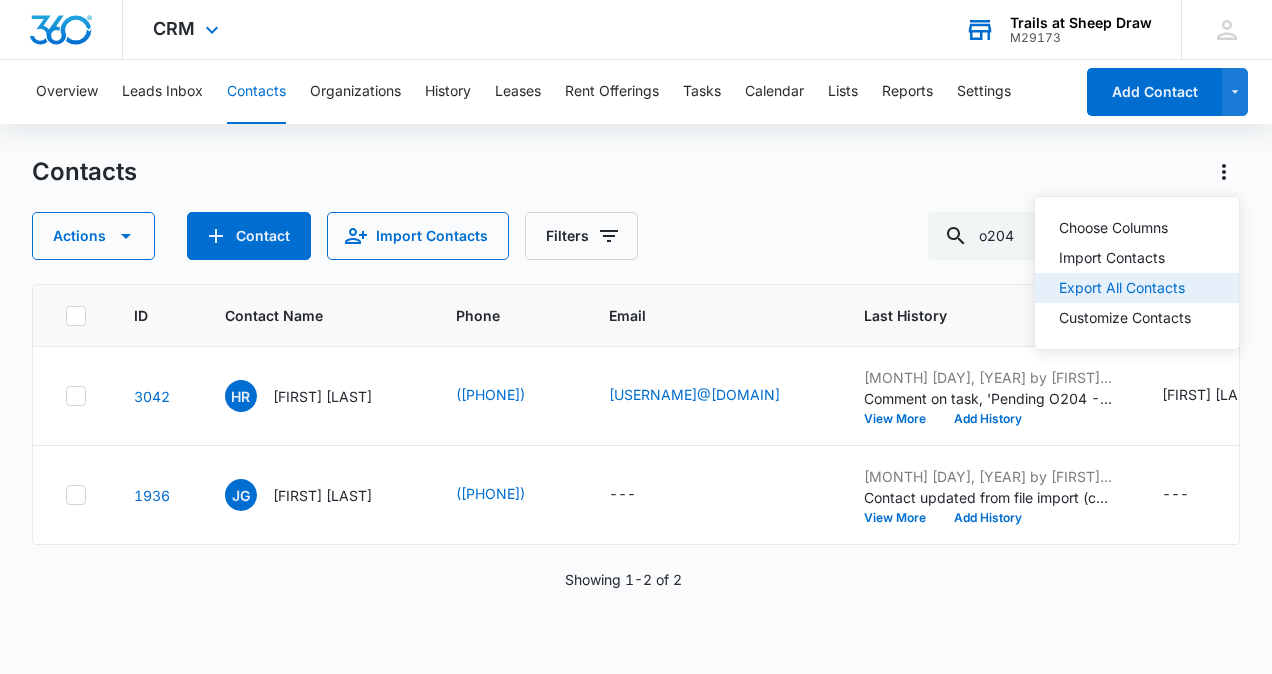 click on "Export All Contacts" at bounding box center (1125, 288) 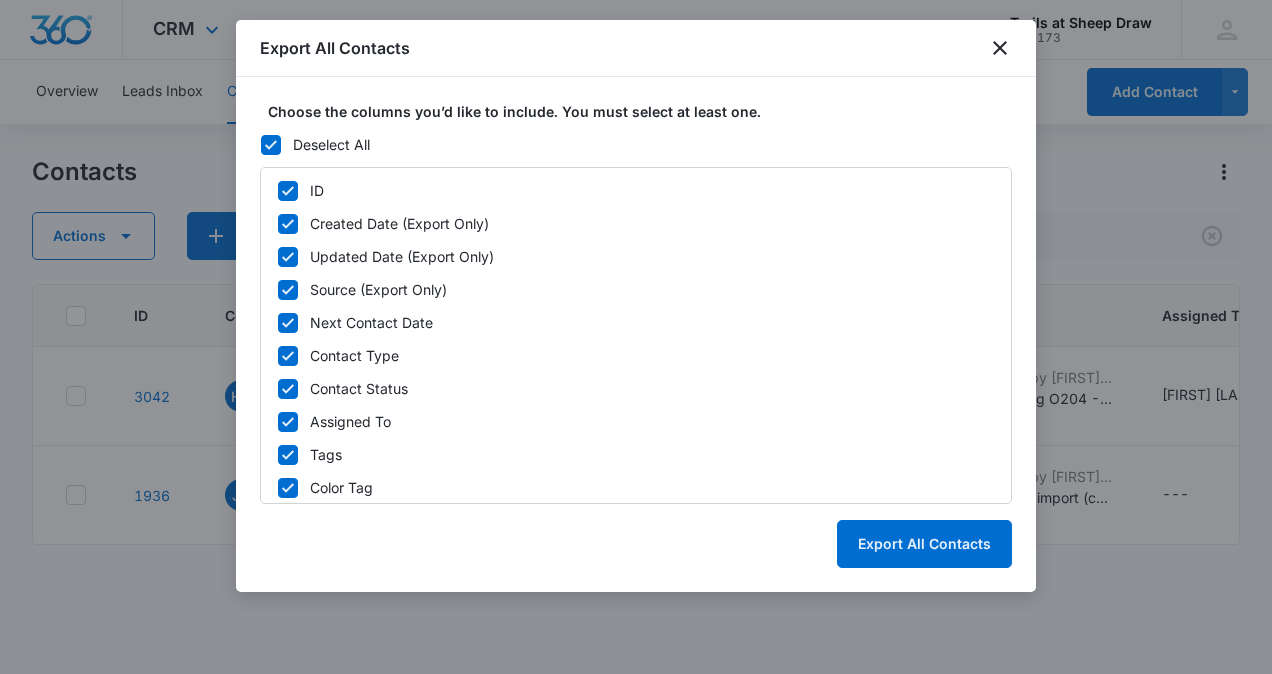 click 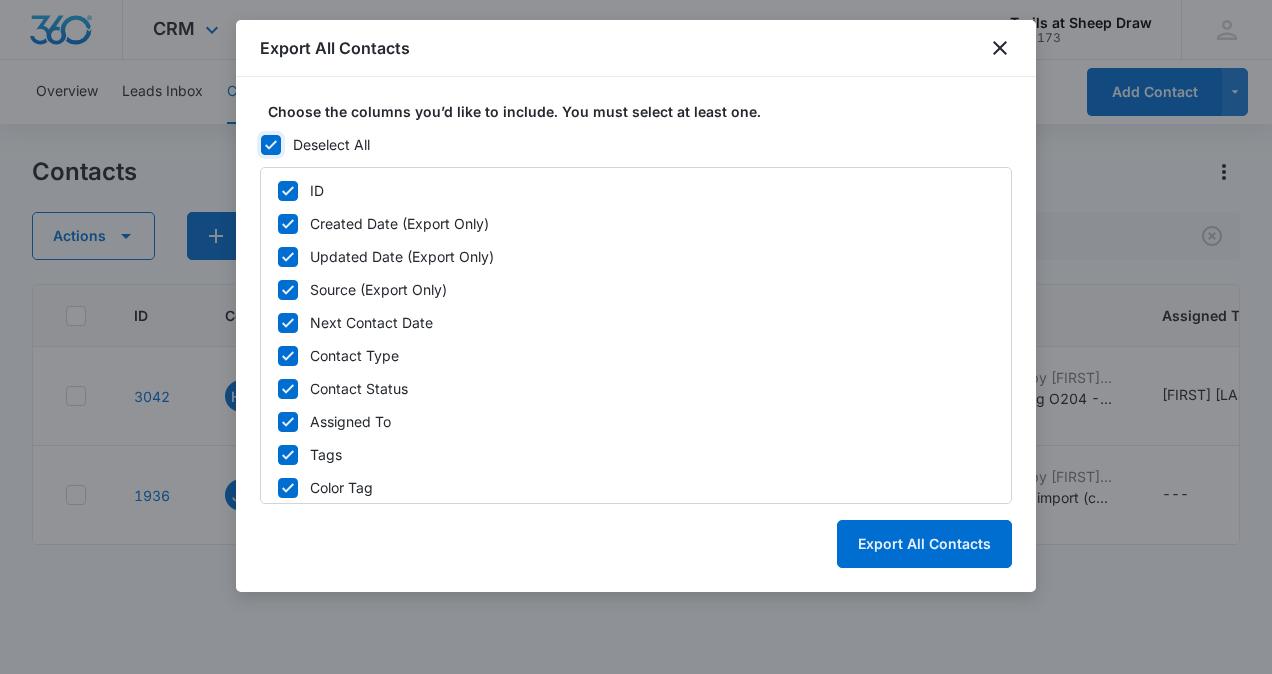 click on "Deselect All" at bounding box center (260, 145) 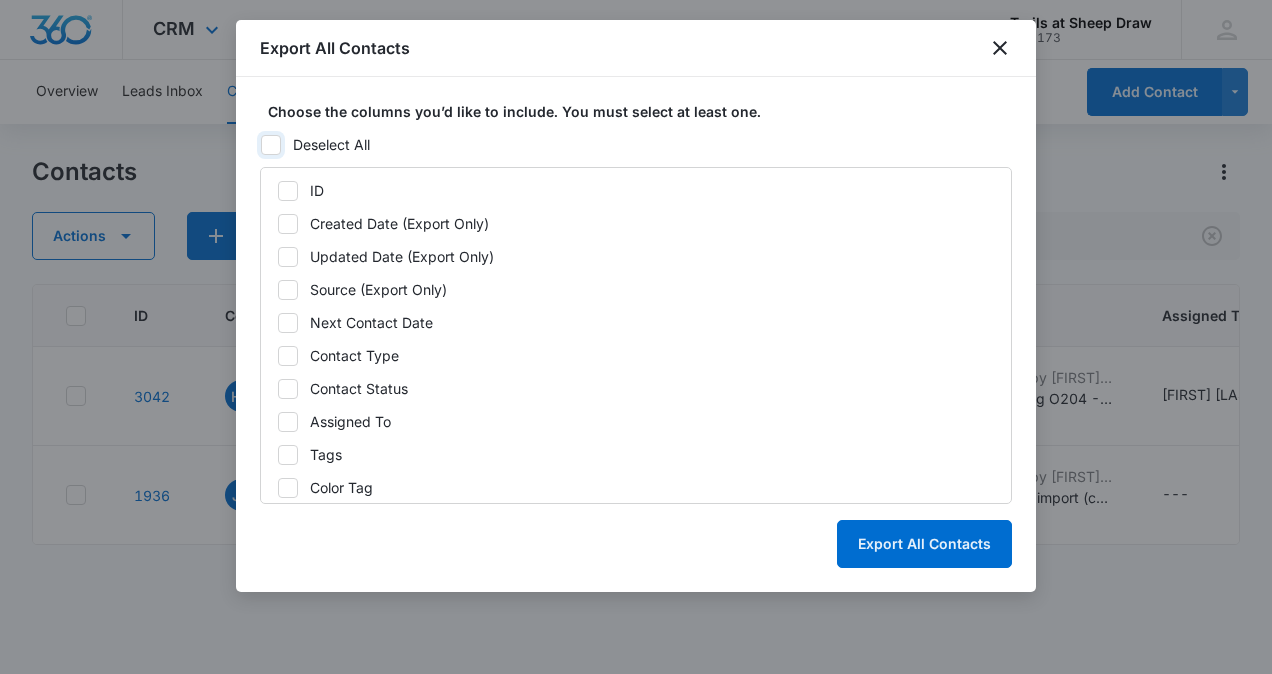 checkbox on "false" 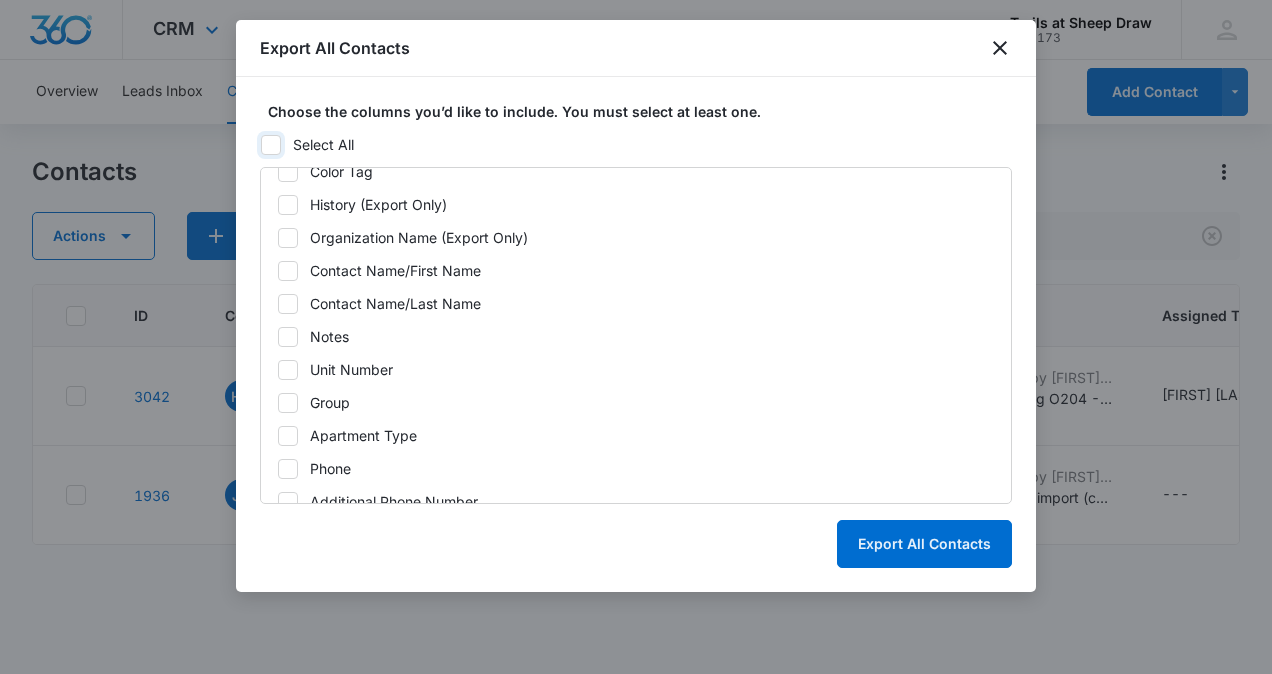 scroll, scrollTop: 318, scrollLeft: 0, axis: vertical 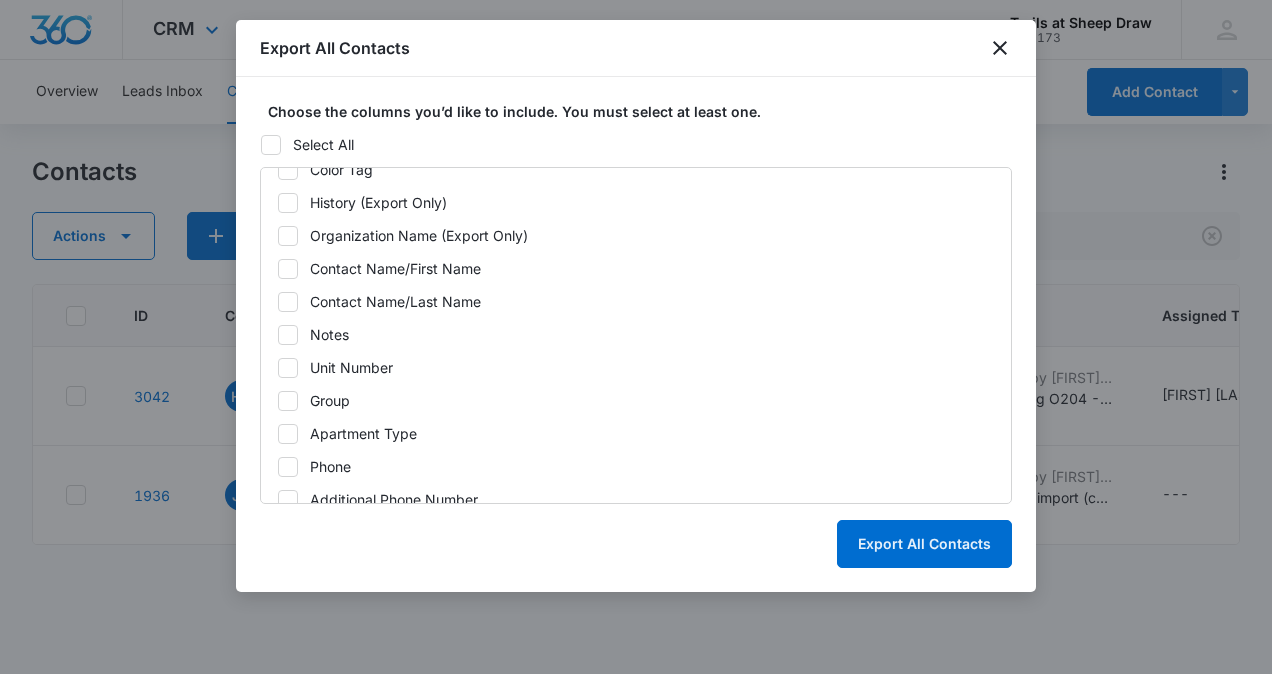 click 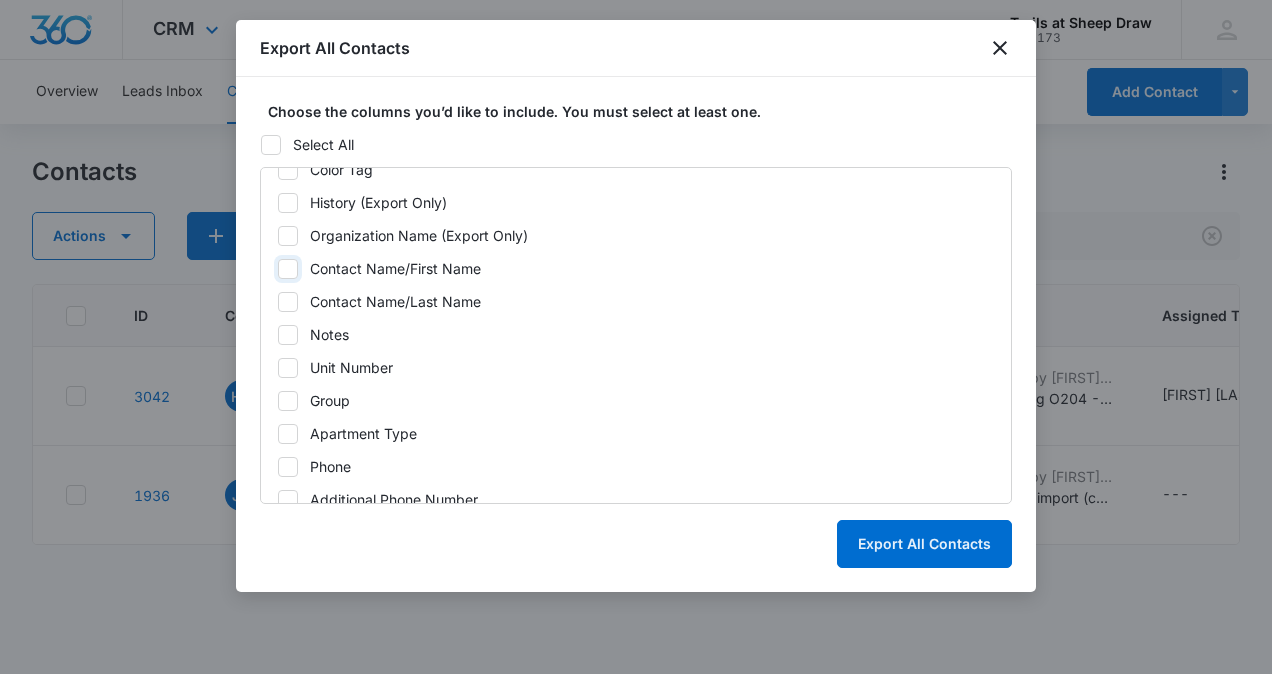 click on "Contact Name/First Name" at bounding box center (277, 269) 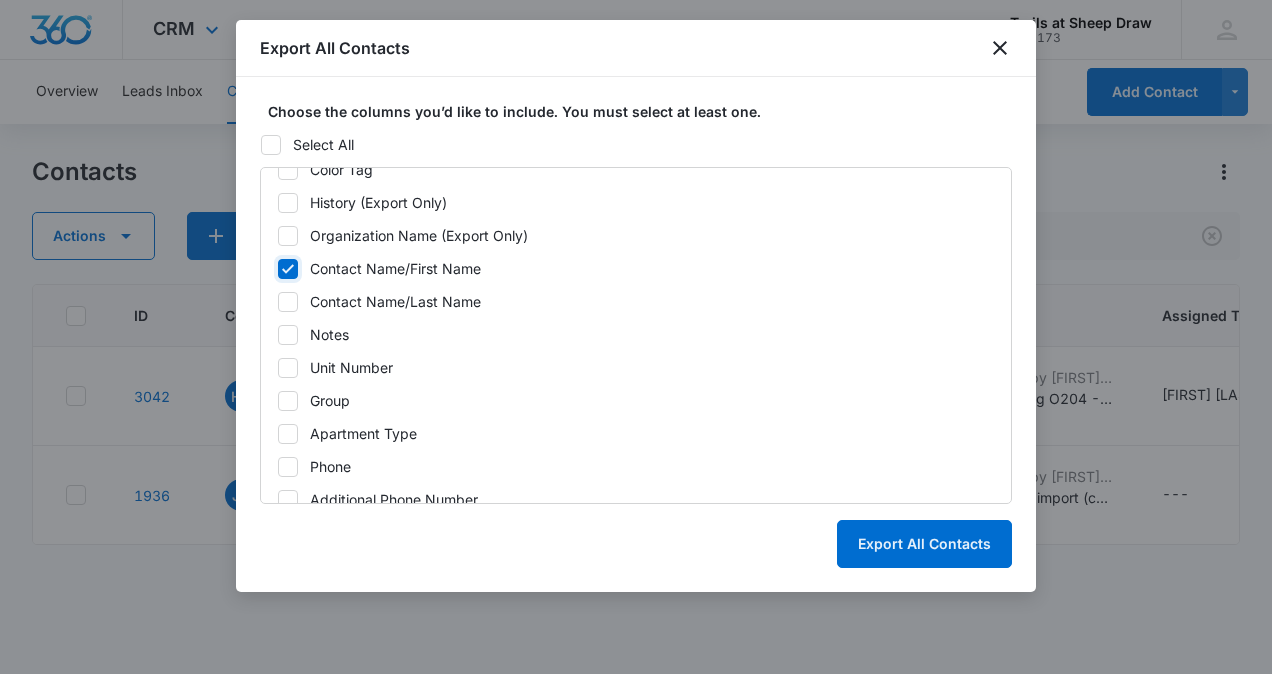 checkbox on "true" 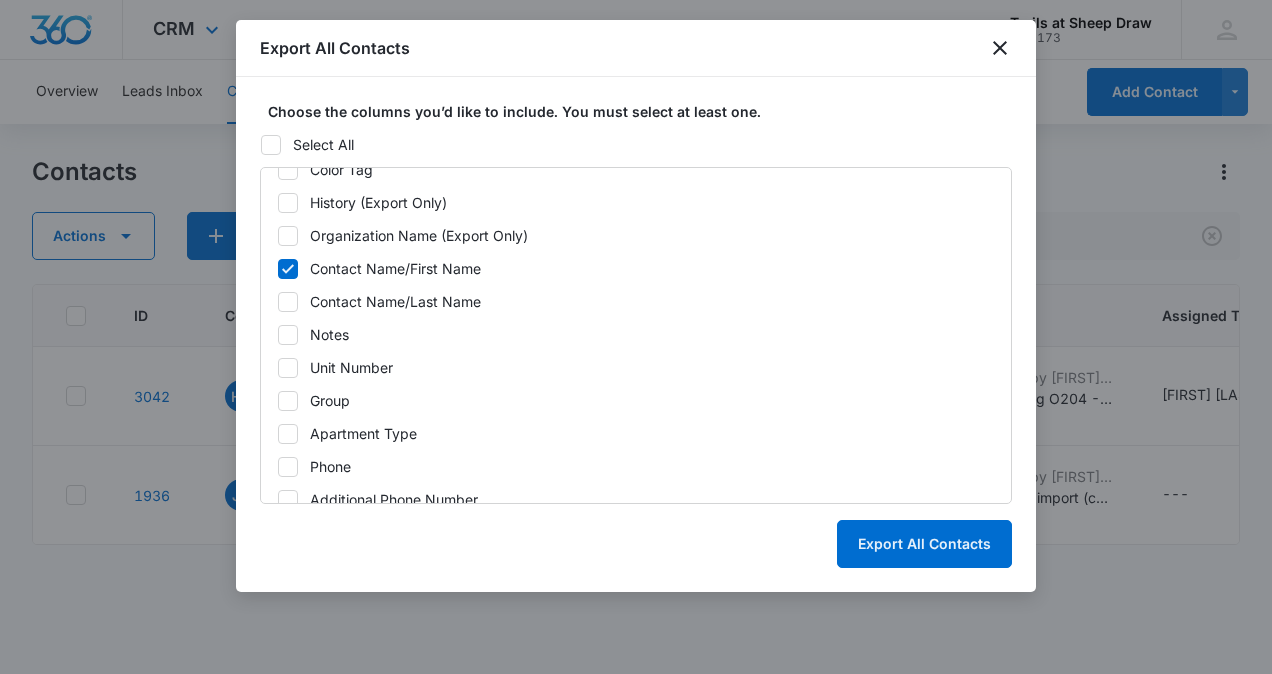 click on "Contact Name/Last Name" at bounding box center (636, 301) 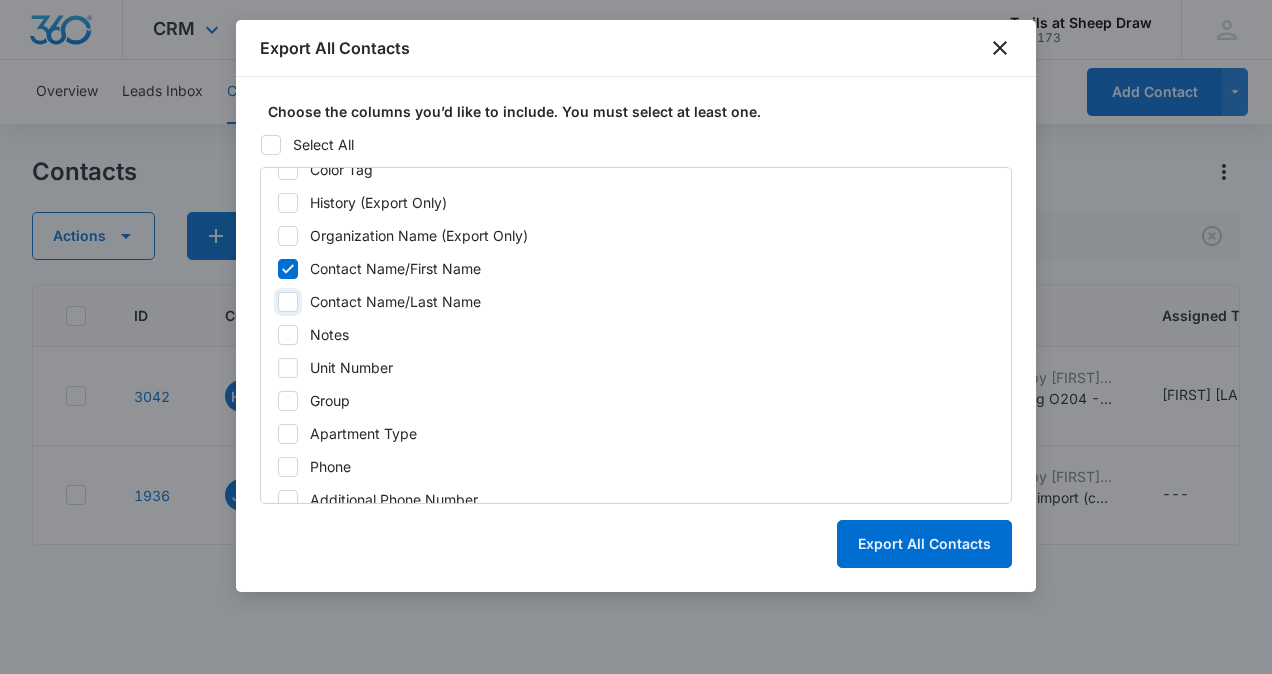 click on "Contact Name/Last Name" at bounding box center [277, 302] 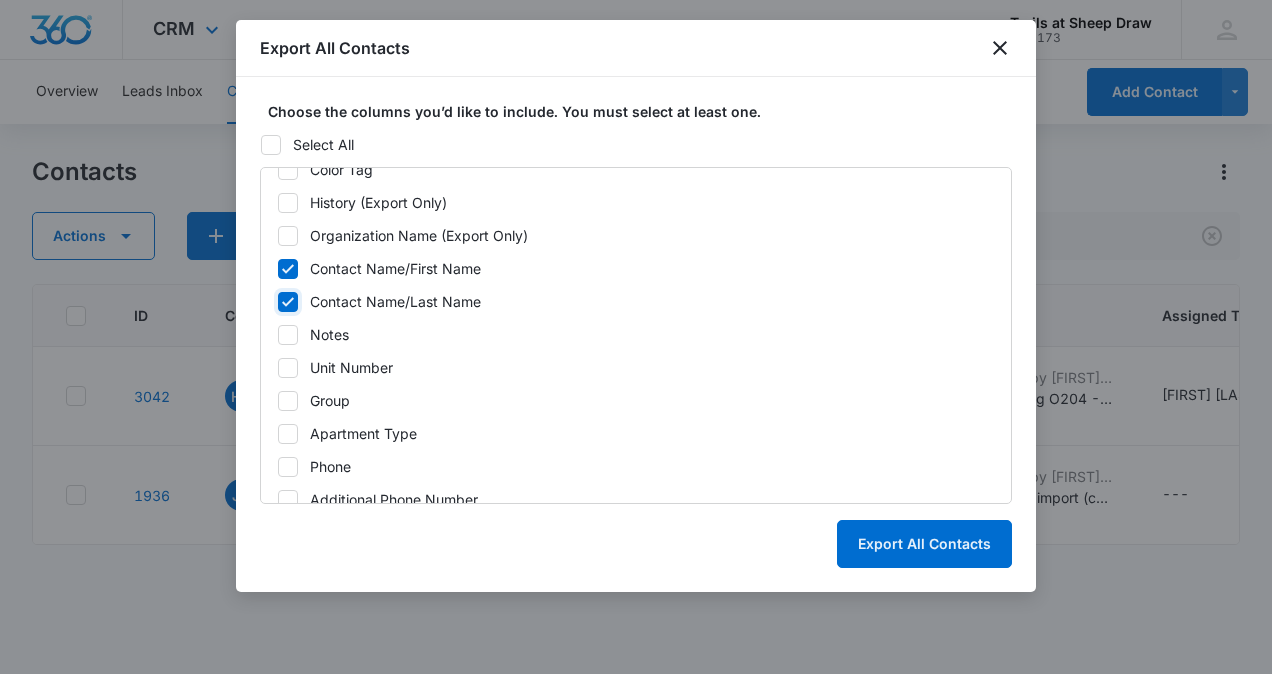 checkbox on "true" 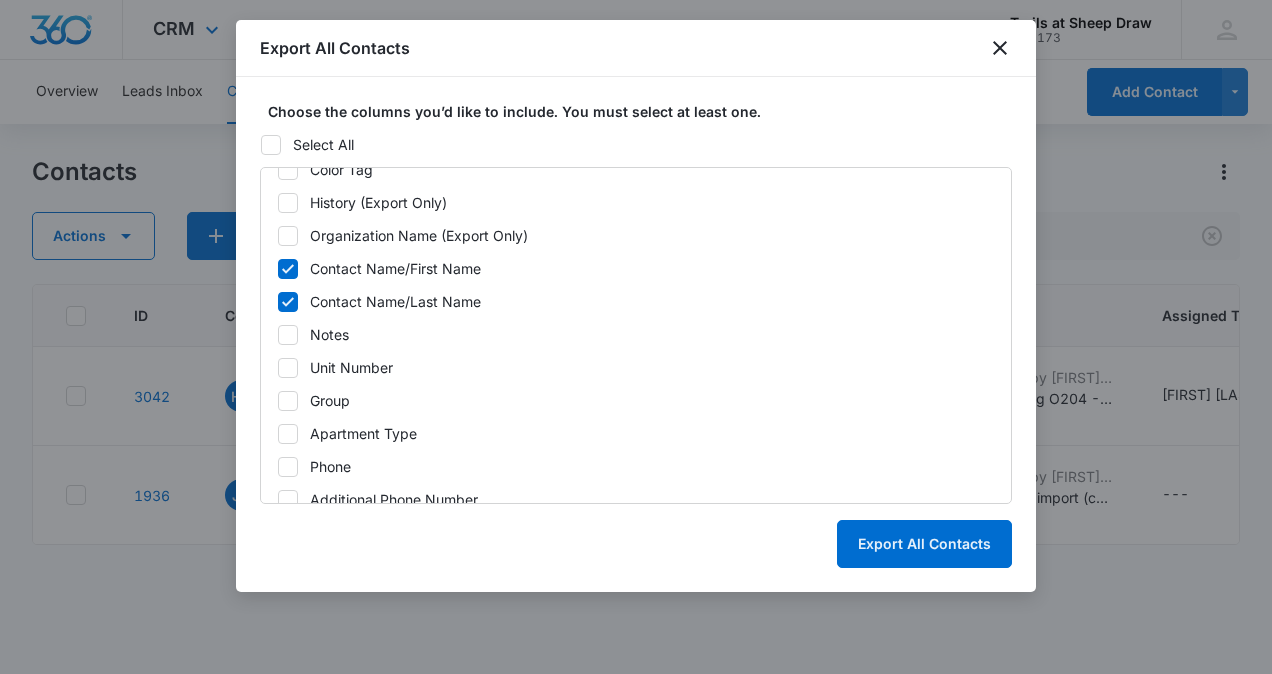 click 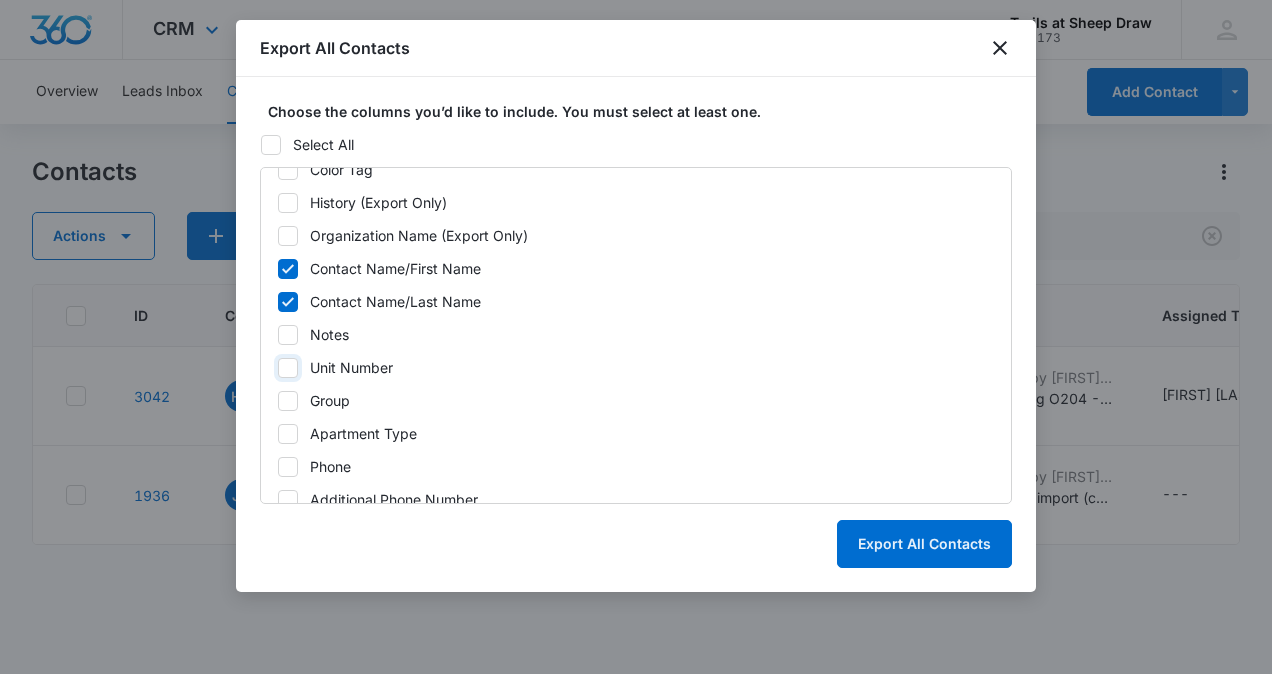 click on "Unit Number" at bounding box center [277, 368] 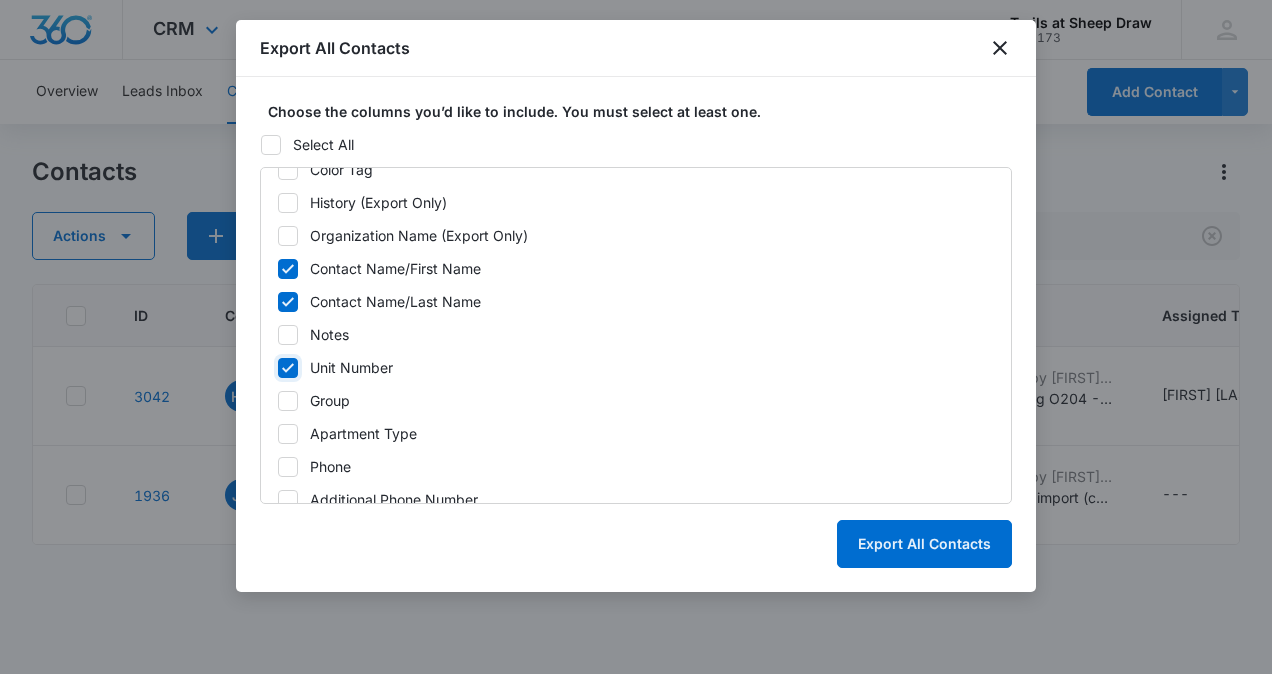 checkbox on "true" 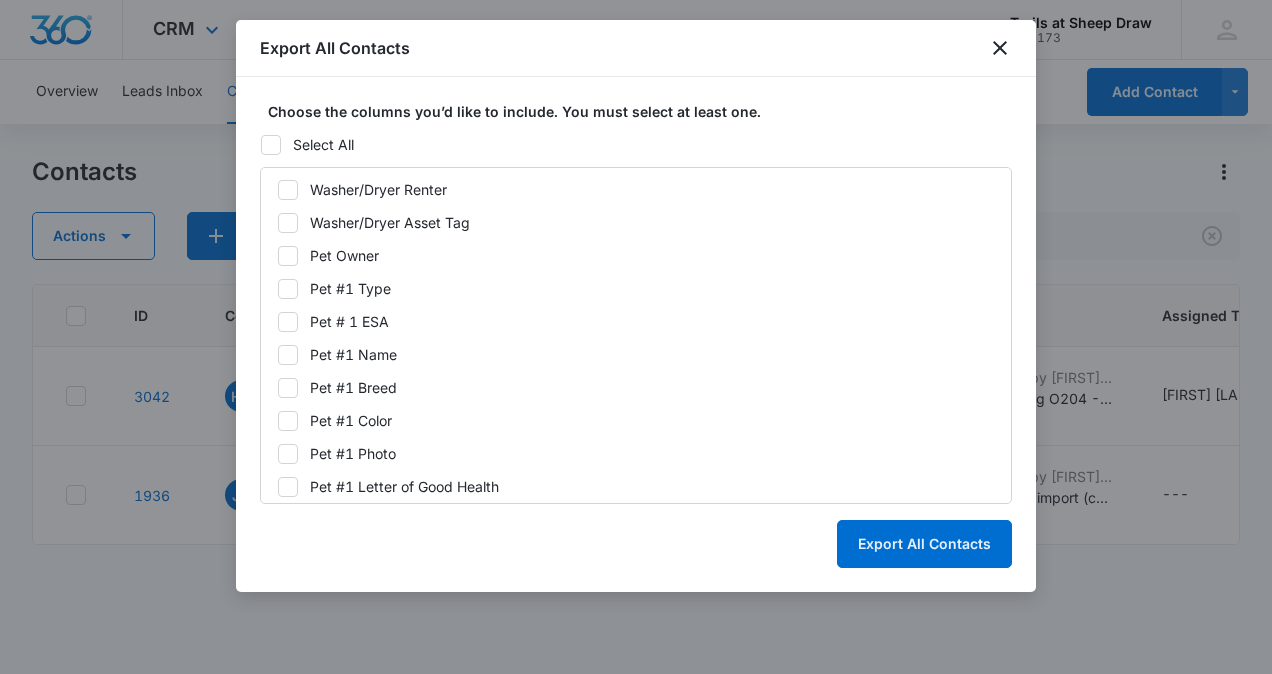 scroll, scrollTop: 1124, scrollLeft: 0, axis: vertical 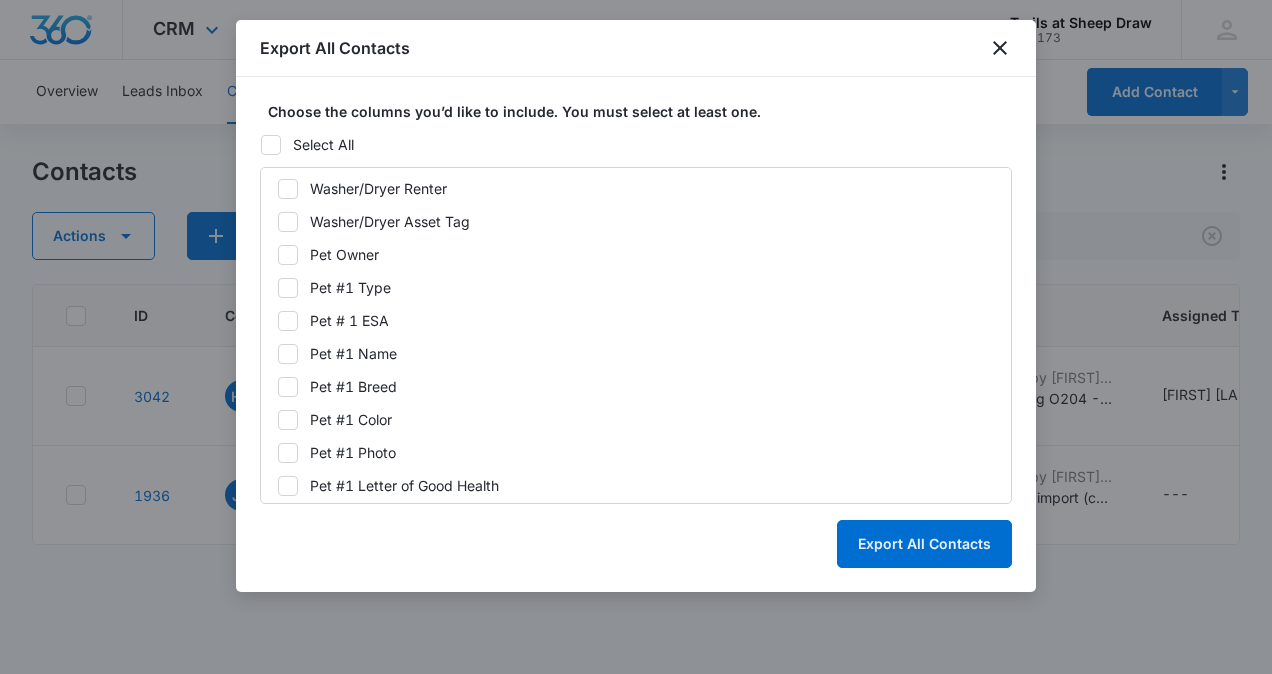 click 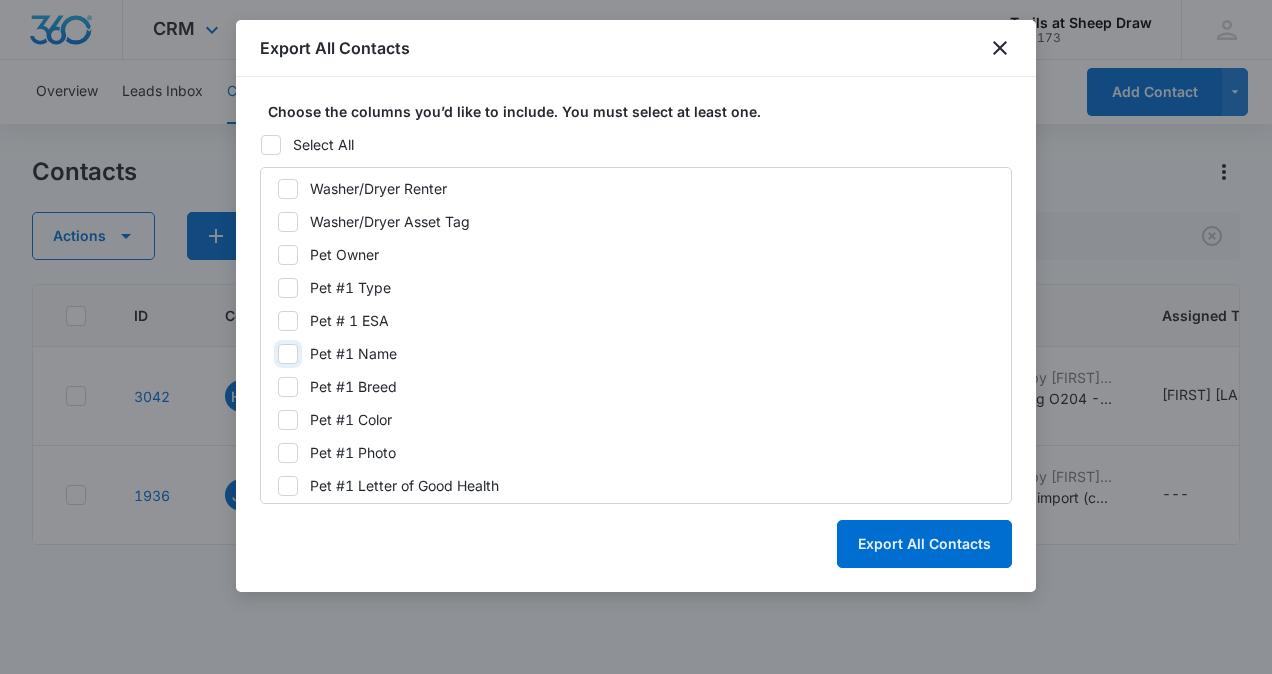 click on "Pet #1 Name" at bounding box center (277, 354) 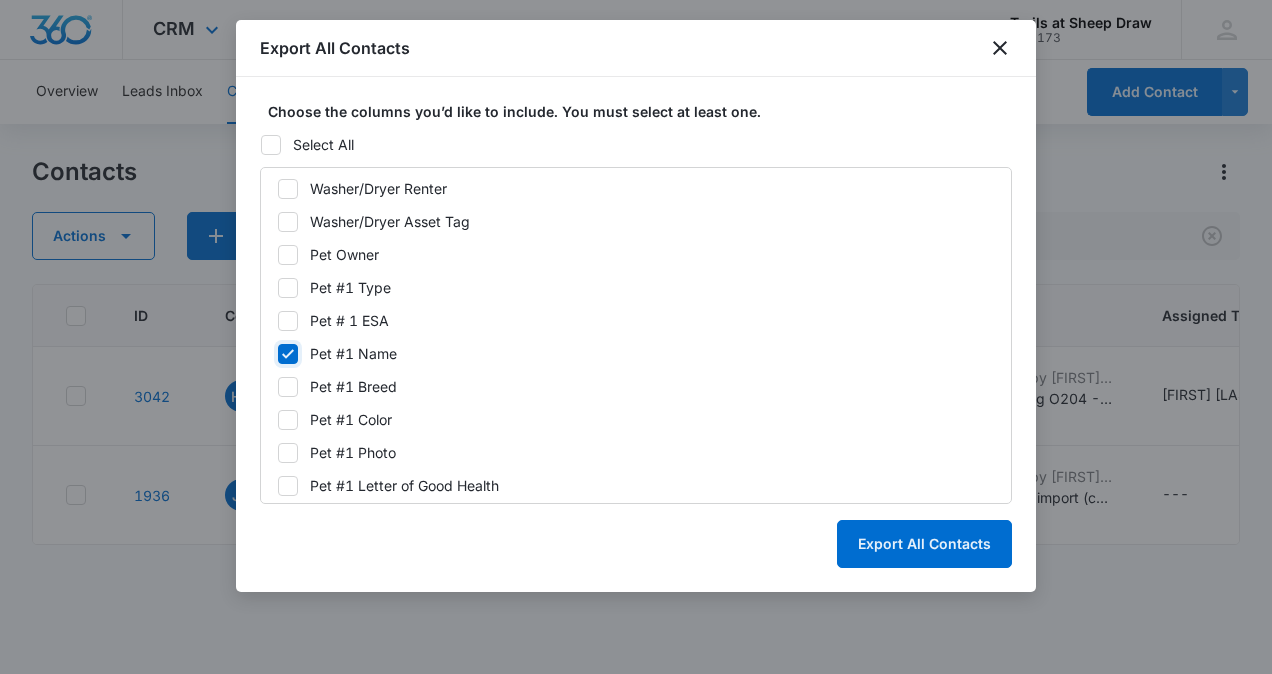 checkbox on "true" 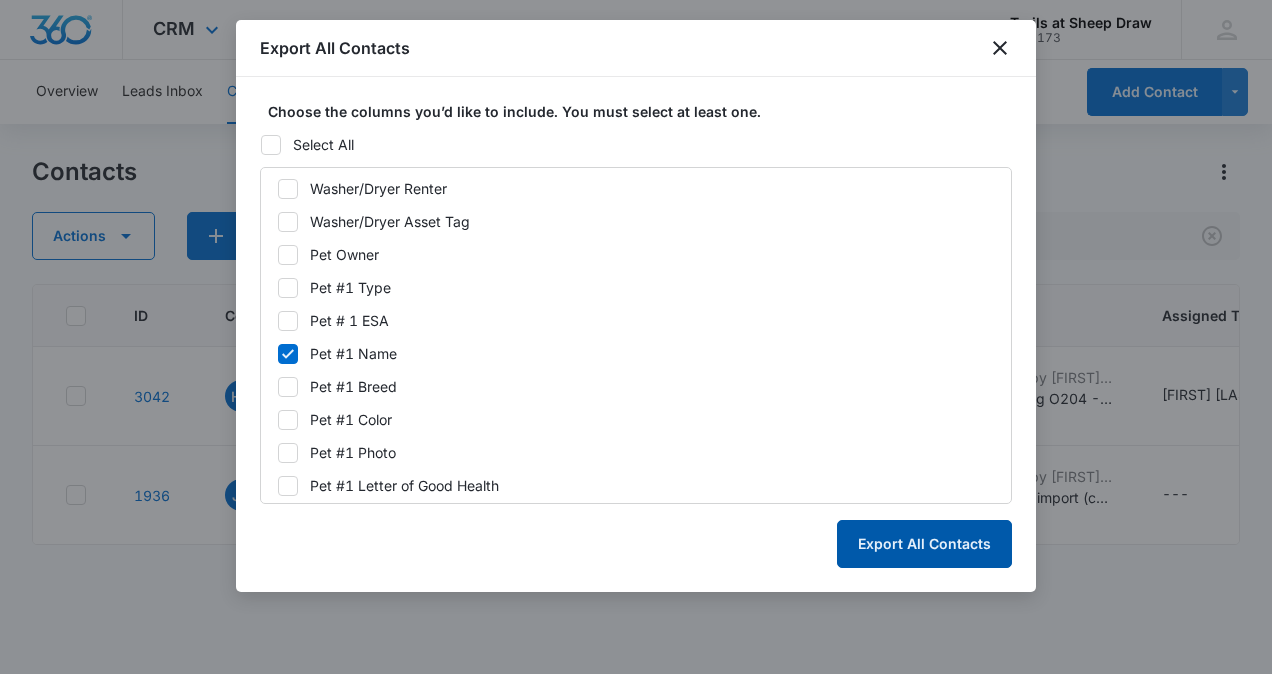 click on "Export All Contacts" at bounding box center [924, 544] 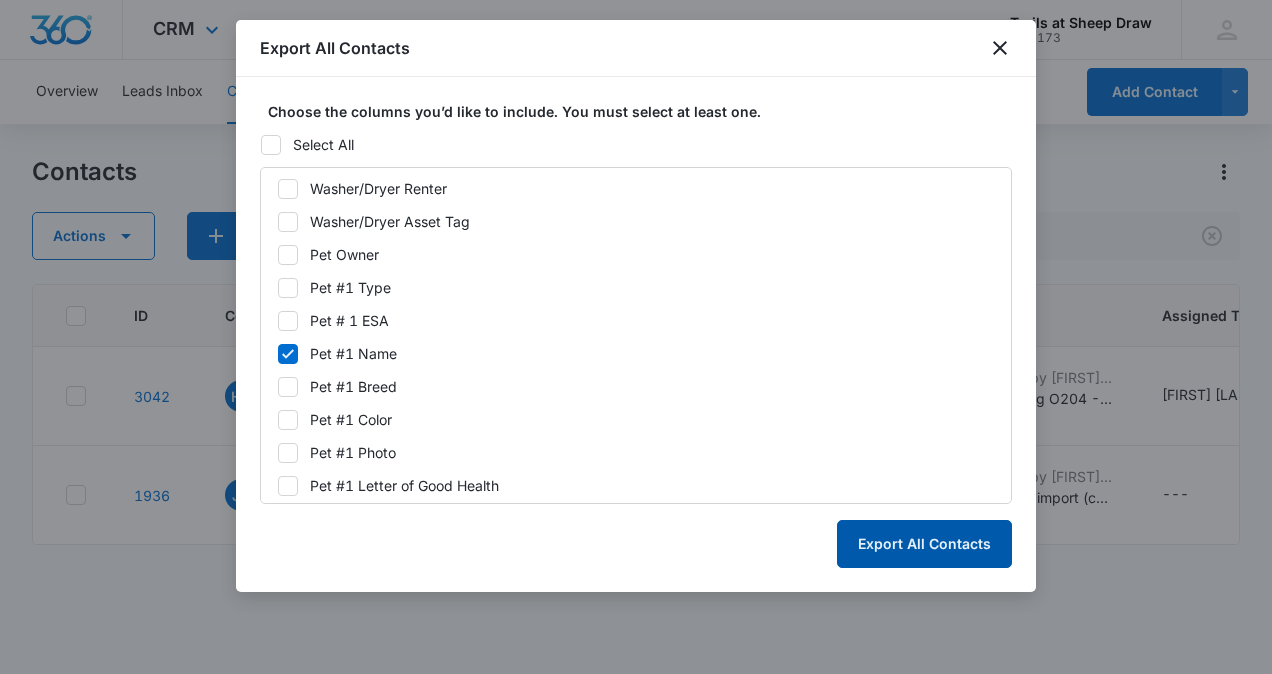 click on "Export All Contacts" at bounding box center (924, 544) 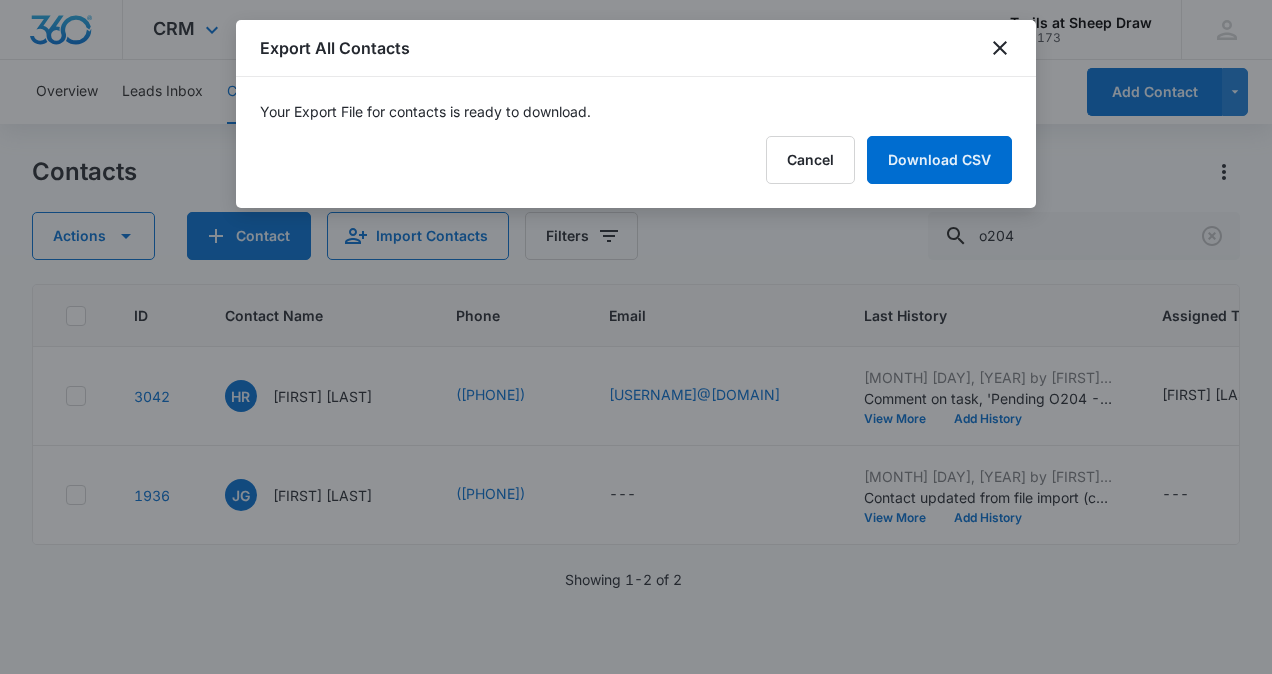 click at bounding box center [636, 337] 